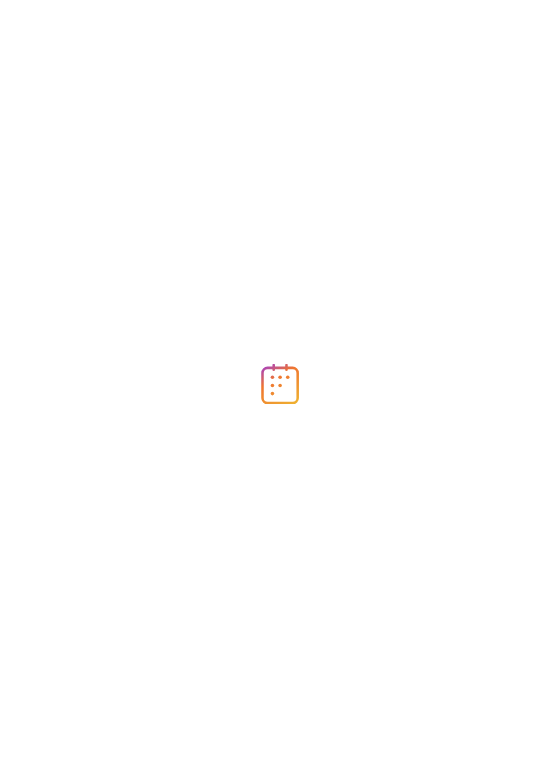 scroll, scrollTop: 0, scrollLeft: 0, axis: both 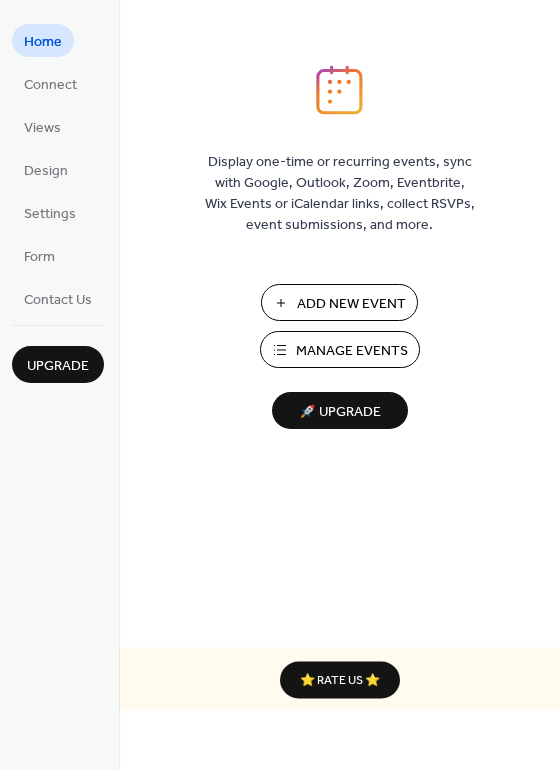 click on "Manage Events" at bounding box center (352, 351) 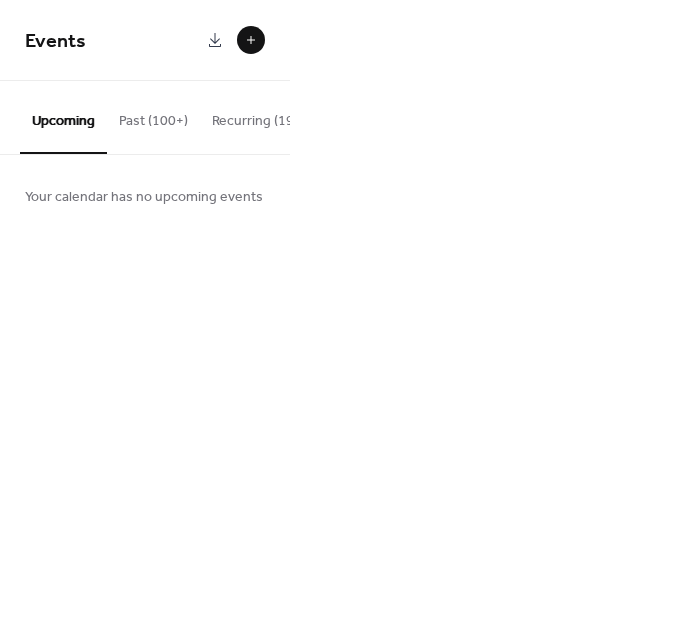 scroll, scrollTop: 0, scrollLeft: 0, axis: both 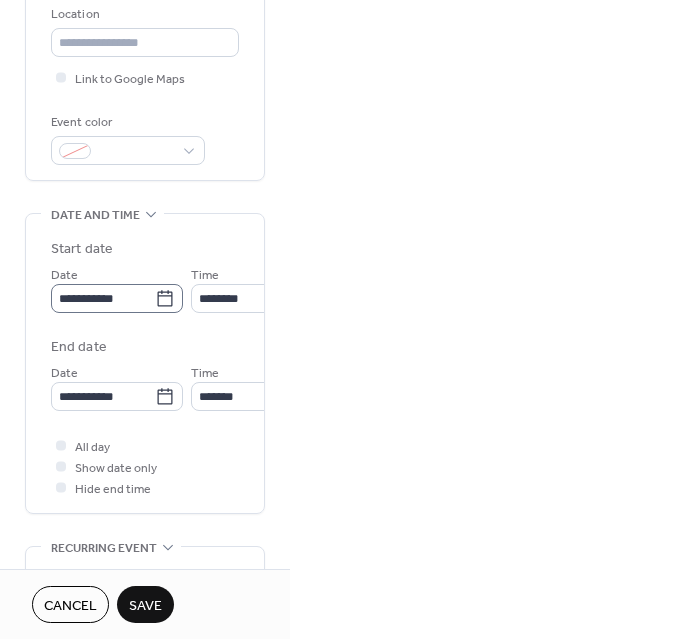 type on "**********" 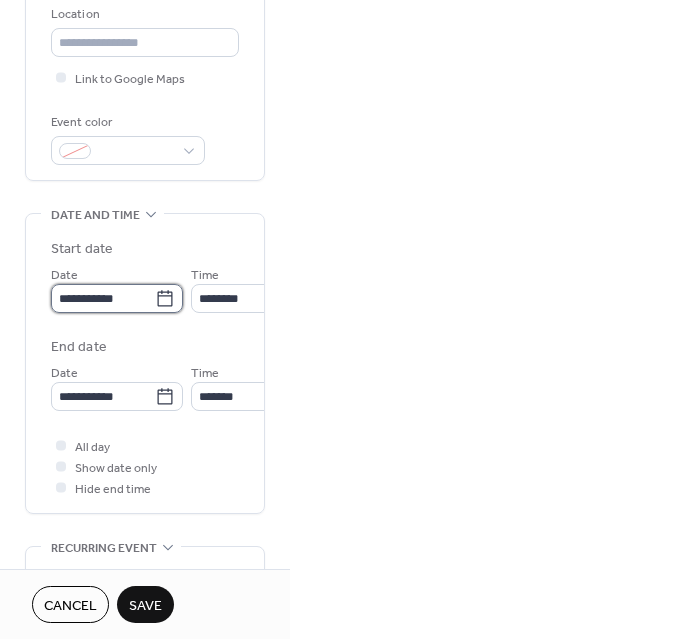 click on "**********" at bounding box center [103, 298] 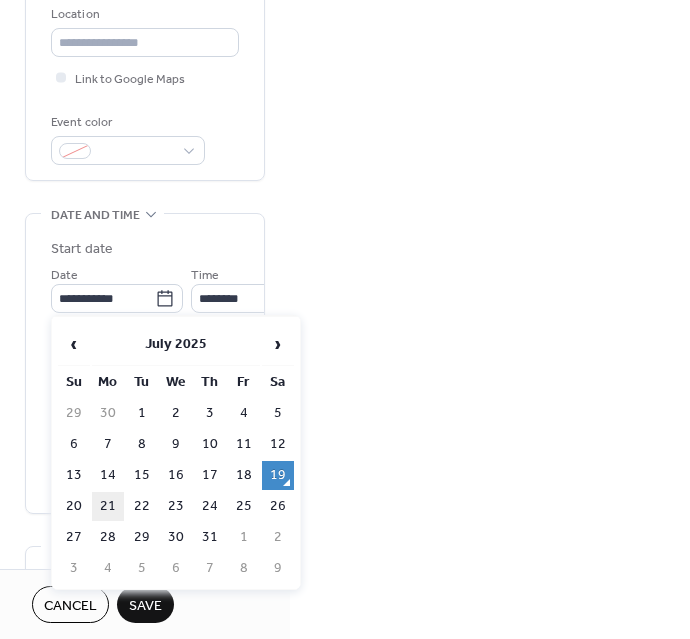 click on "21" at bounding box center (108, 506) 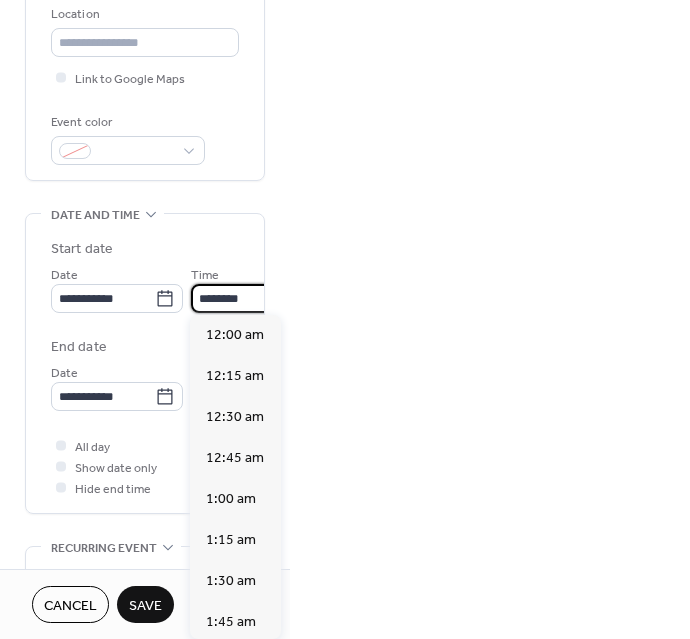 scroll, scrollTop: 1968, scrollLeft: 0, axis: vertical 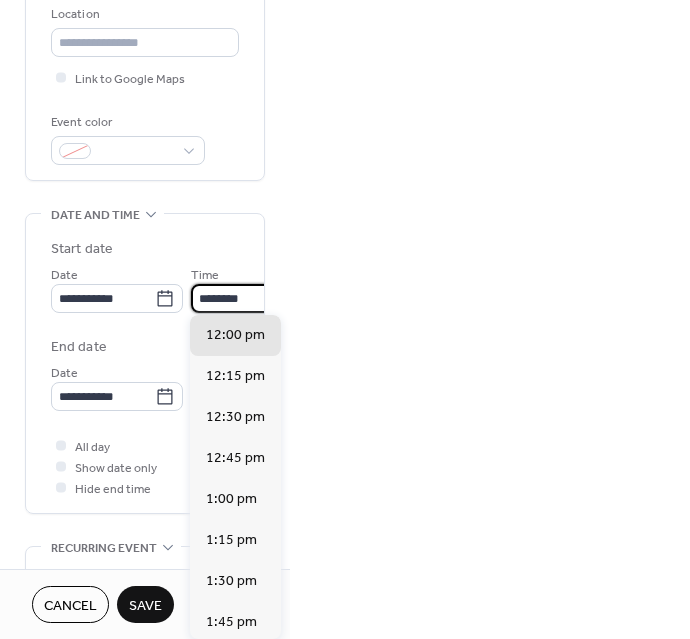 click on "********" at bounding box center (246, 298) 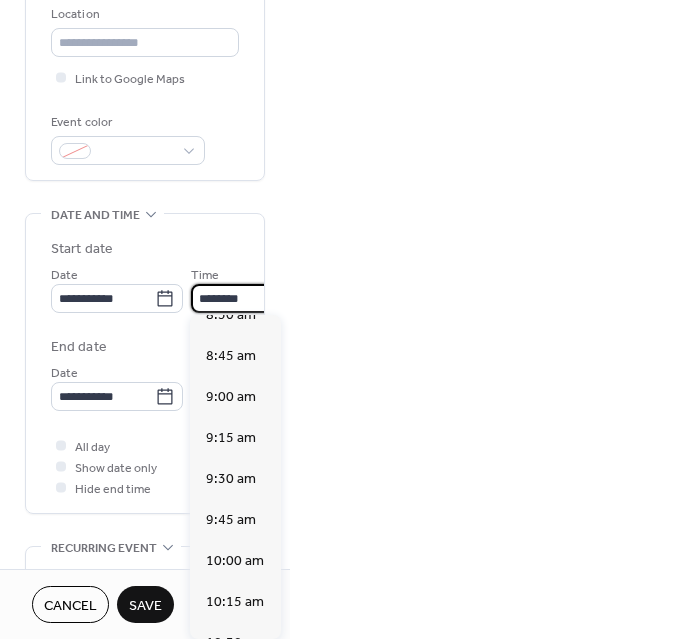 scroll, scrollTop: 1412, scrollLeft: 0, axis: vertical 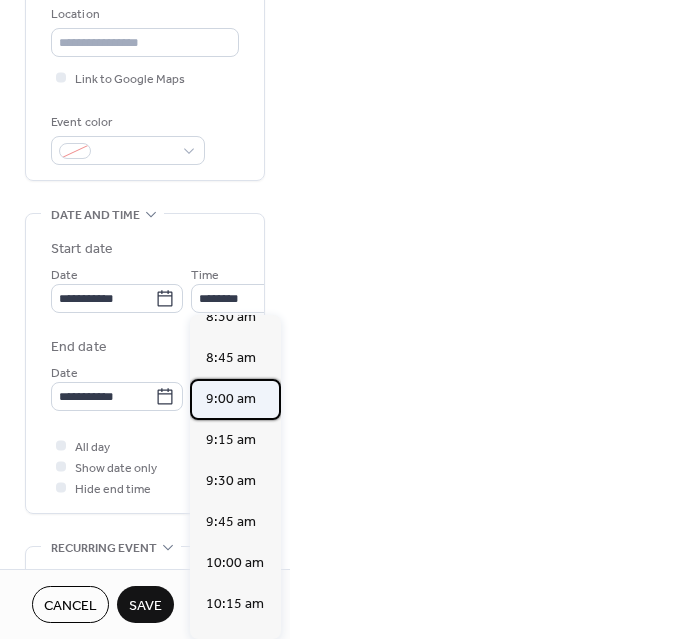click on "9:00 am" at bounding box center (231, 399) 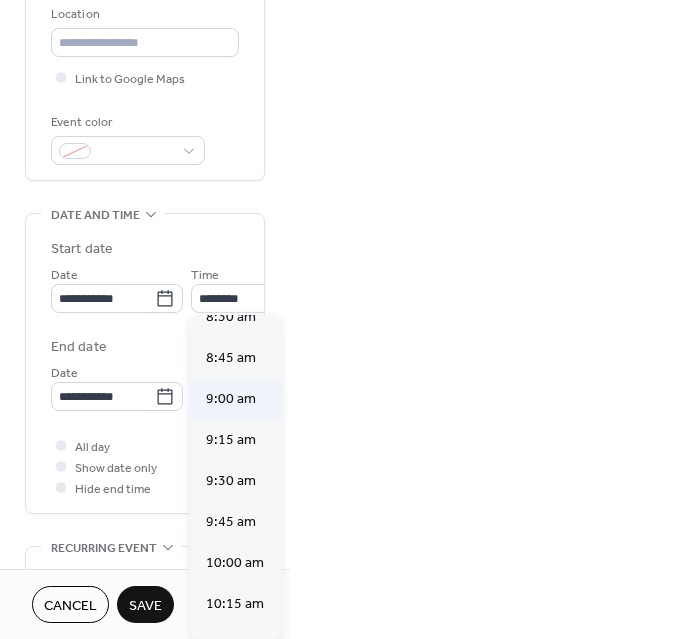 type on "*******" 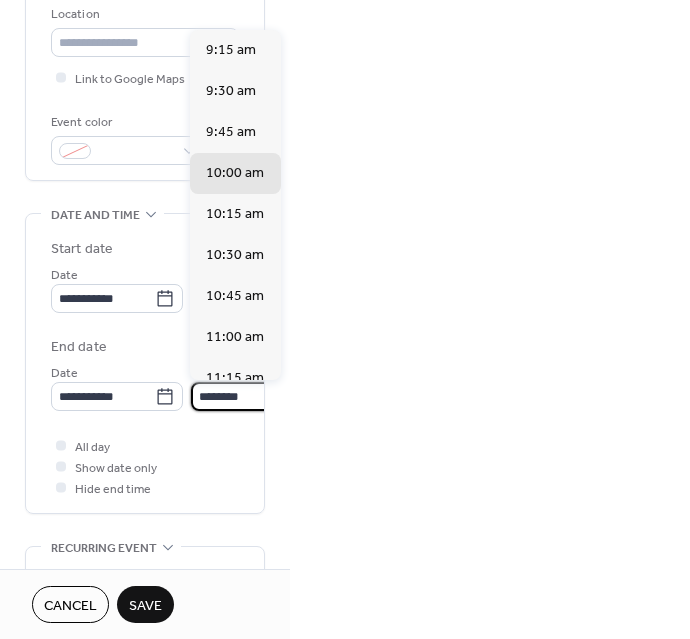 click on "********" at bounding box center [246, 396] 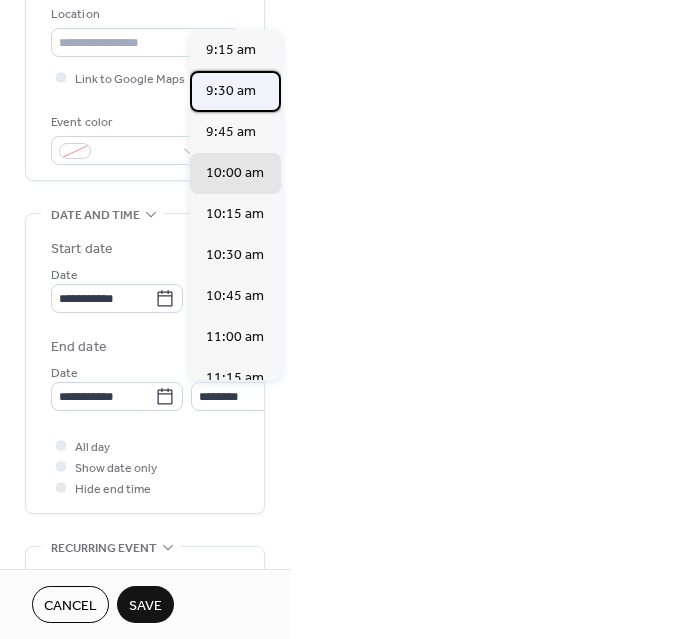 click on "9:30 am" at bounding box center (231, 91) 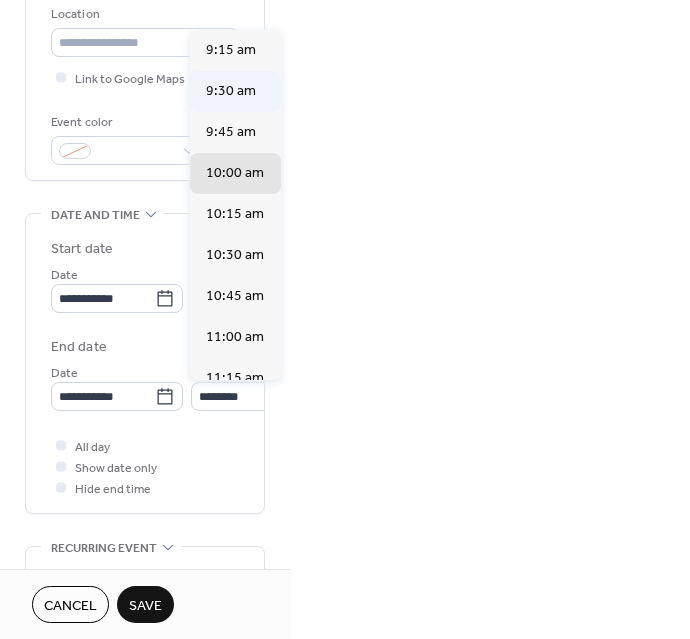 type on "*******" 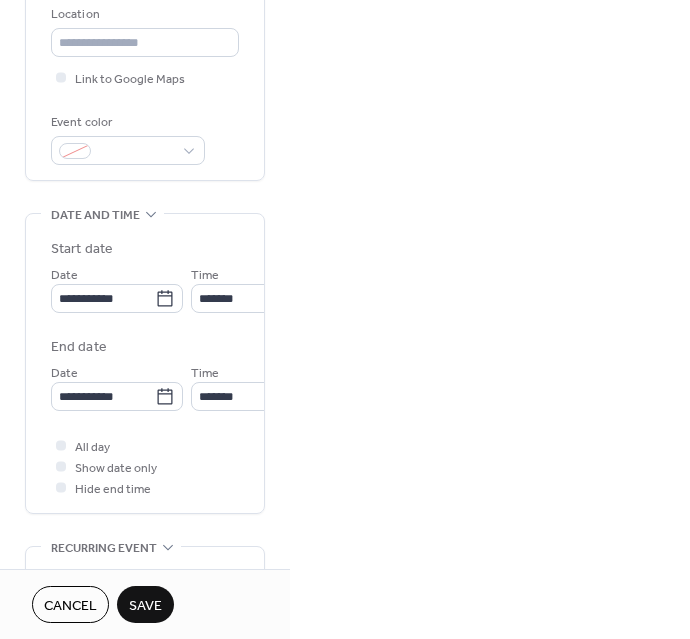 click on "Save" at bounding box center [145, 606] 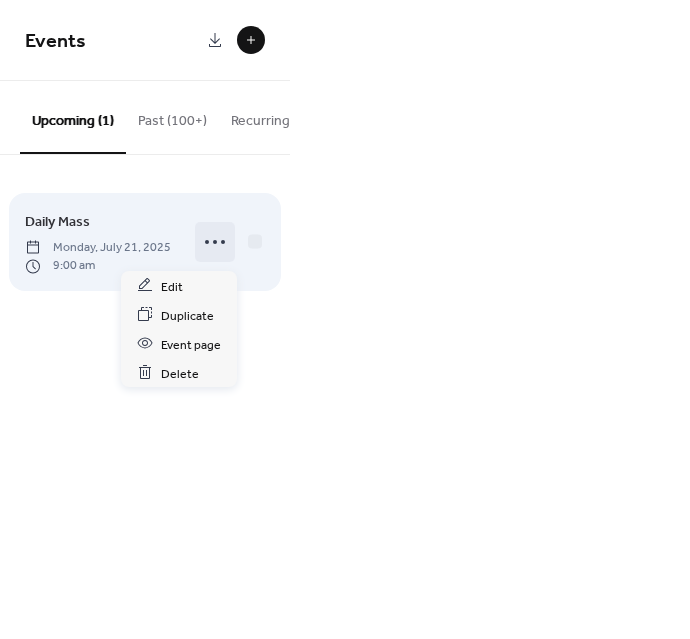 click 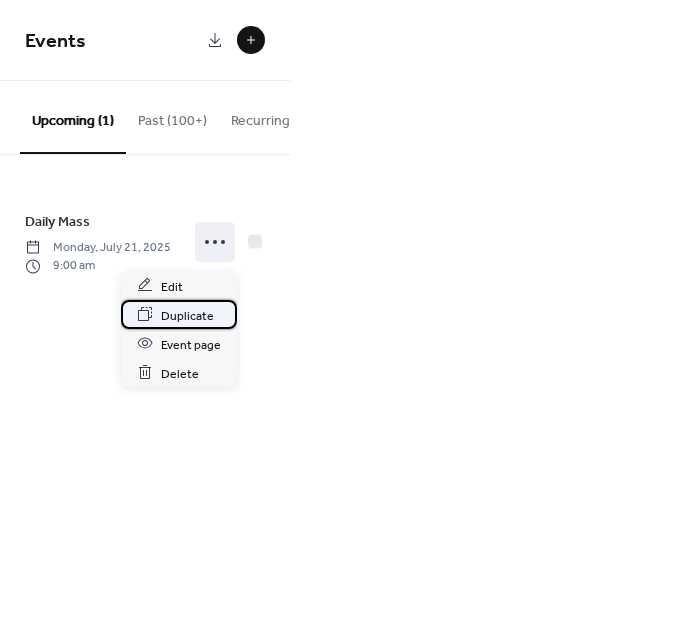 click on "Duplicate" at bounding box center [187, 315] 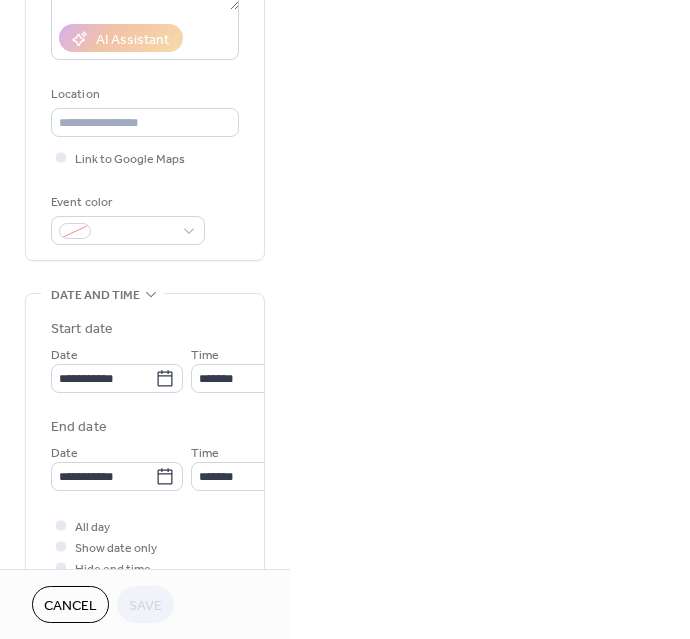 scroll, scrollTop: 372, scrollLeft: 0, axis: vertical 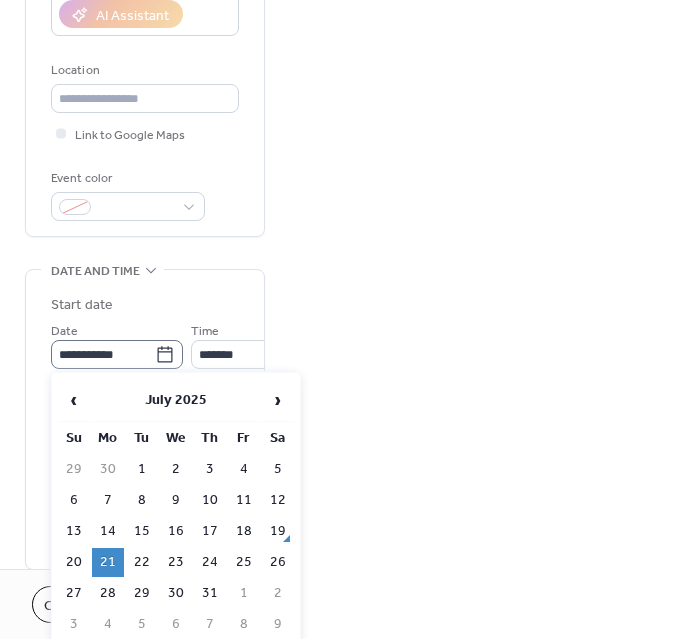 click 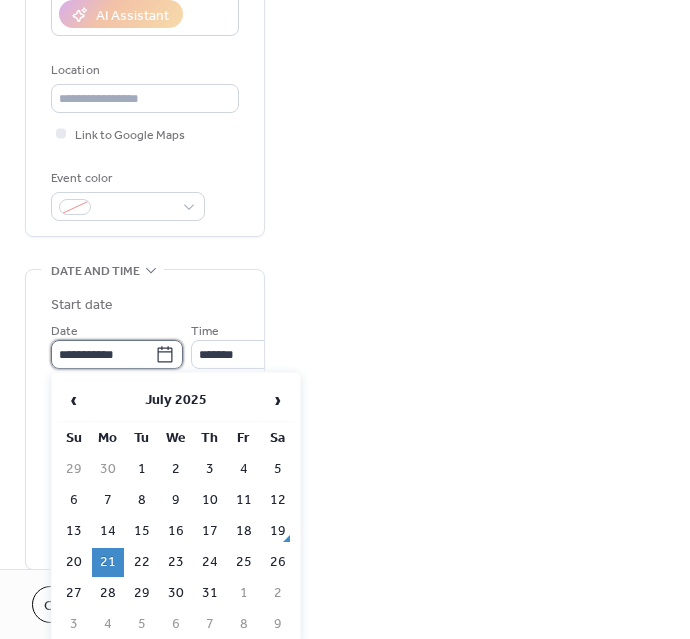 click on "**********" at bounding box center (103, 354) 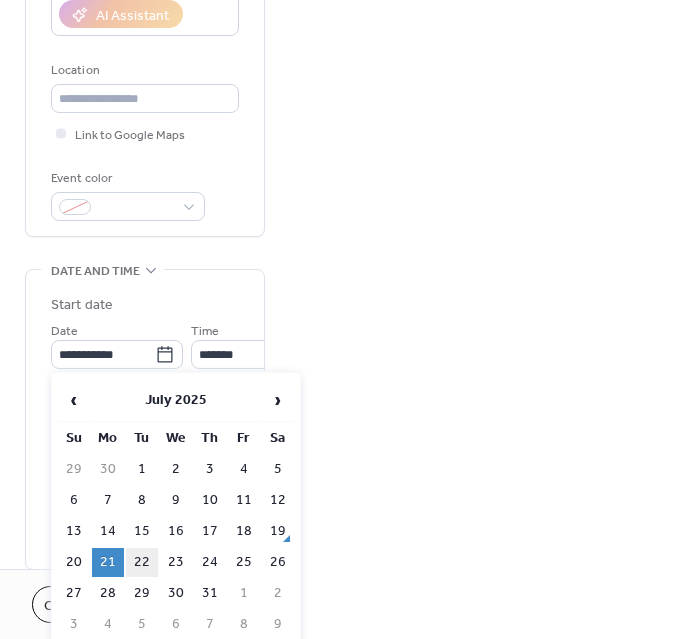 click on "22" at bounding box center [142, 562] 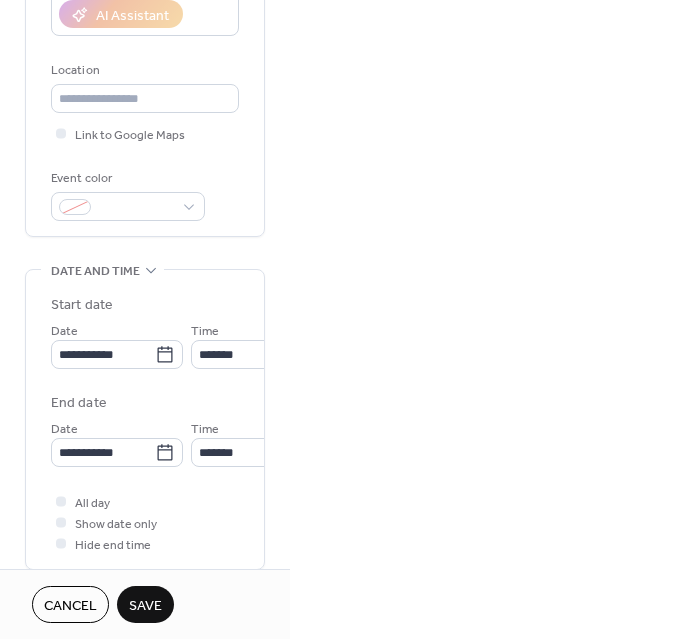 click on "Save" at bounding box center [145, 606] 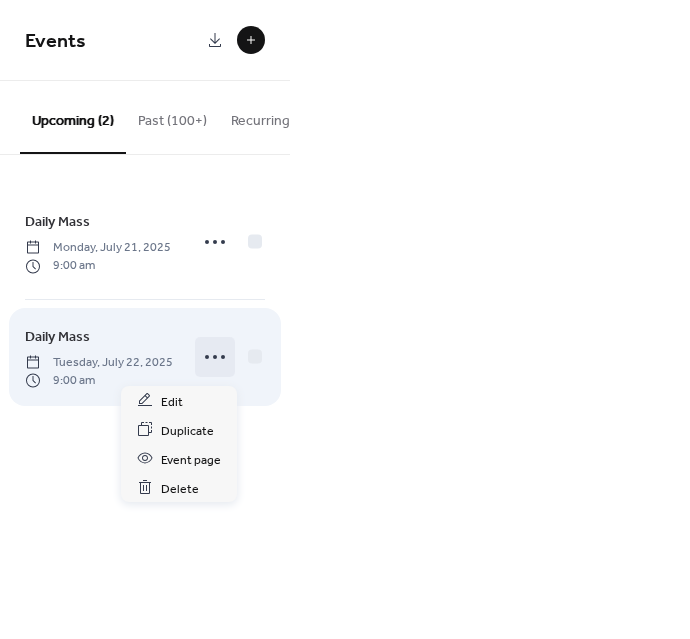 click 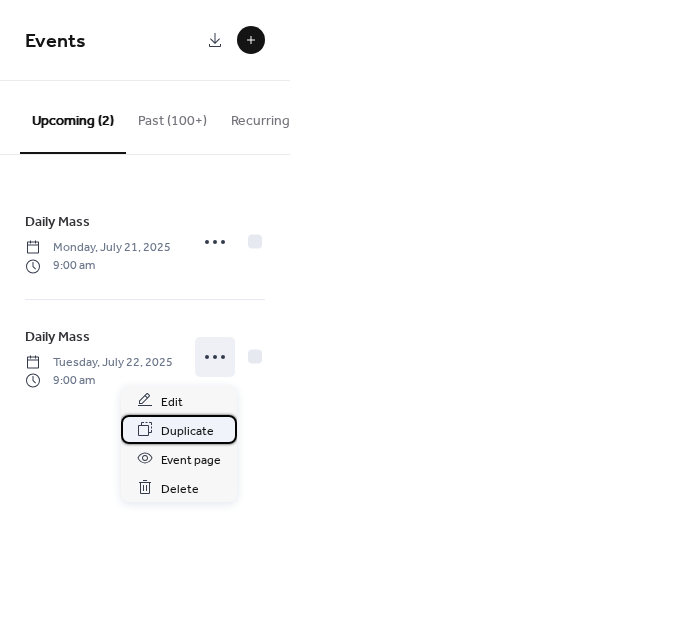 click on "Duplicate" at bounding box center [187, 430] 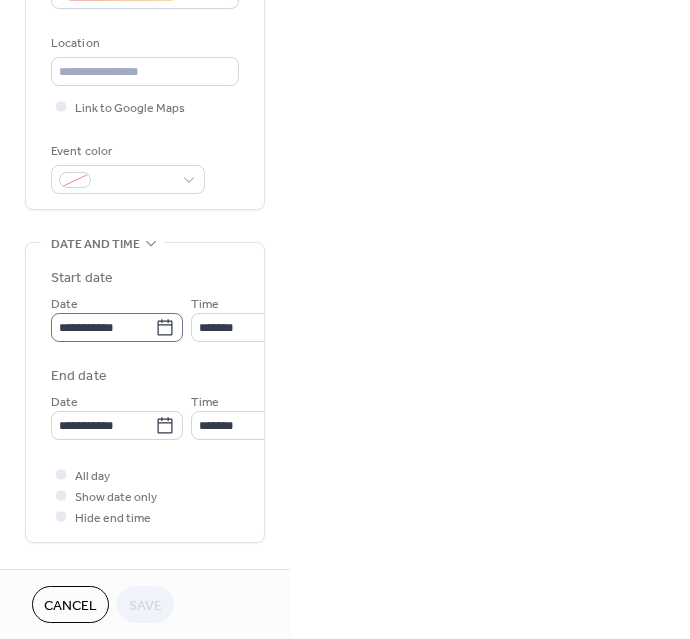 scroll, scrollTop: 400, scrollLeft: 0, axis: vertical 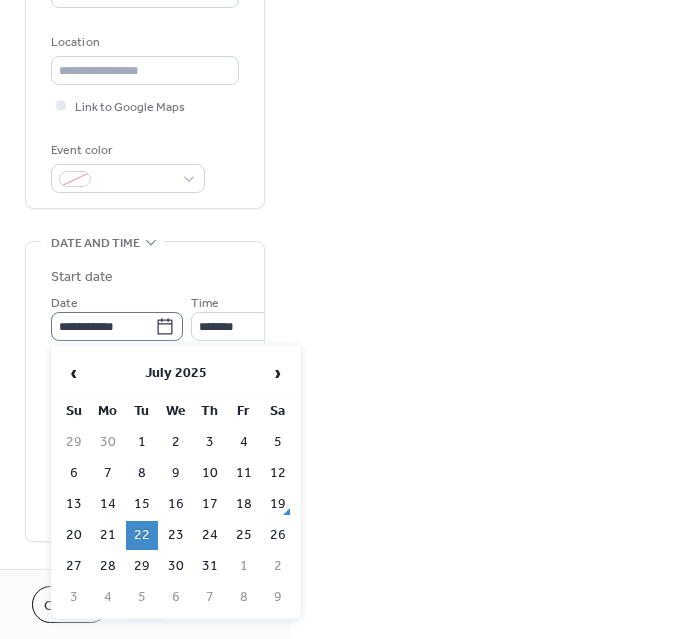 click 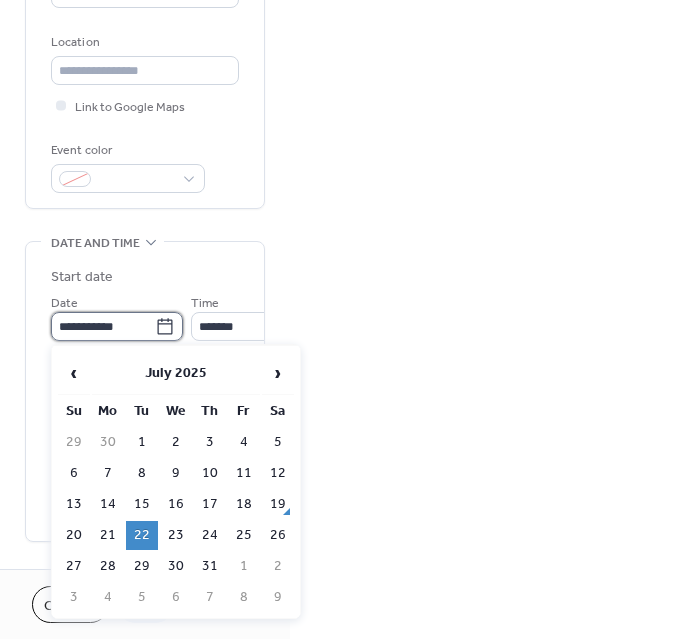 click on "**********" at bounding box center [103, 326] 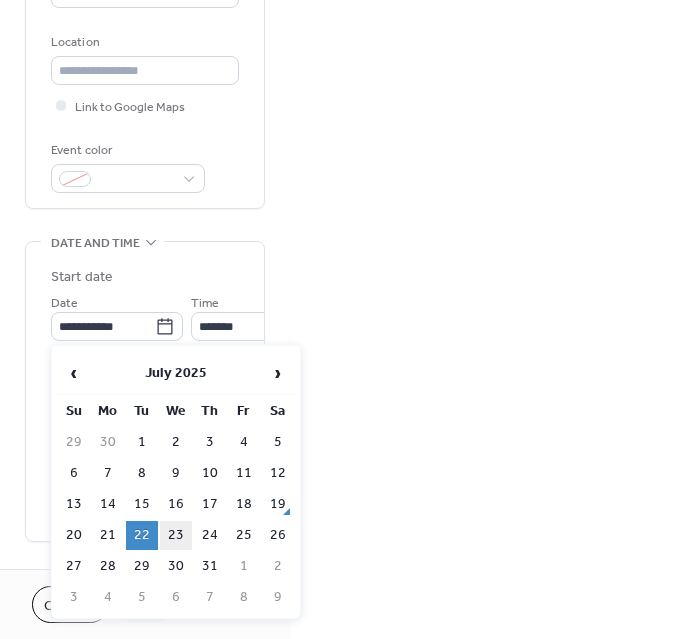 click on "23" at bounding box center [176, 535] 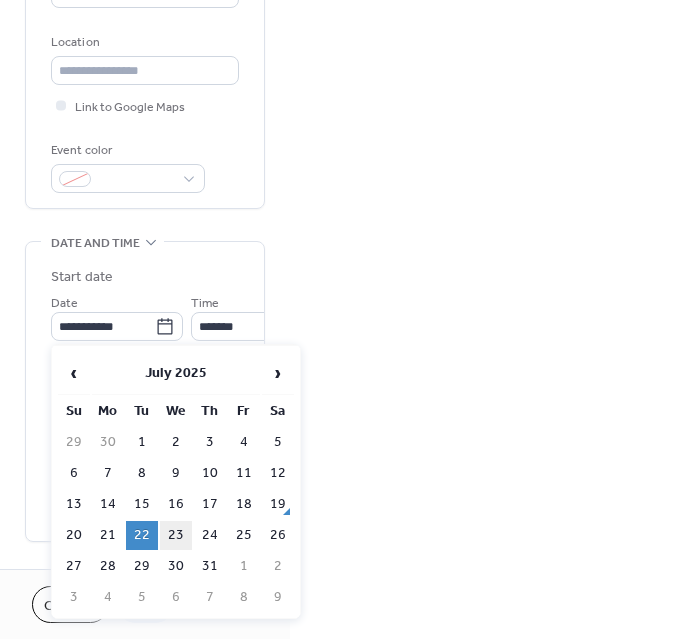 type on "**********" 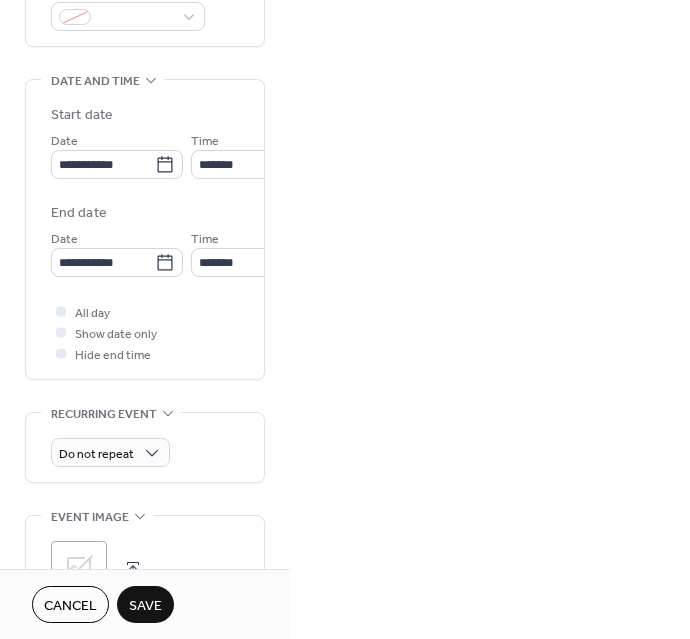 scroll, scrollTop: 564, scrollLeft: 0, axis: vertical 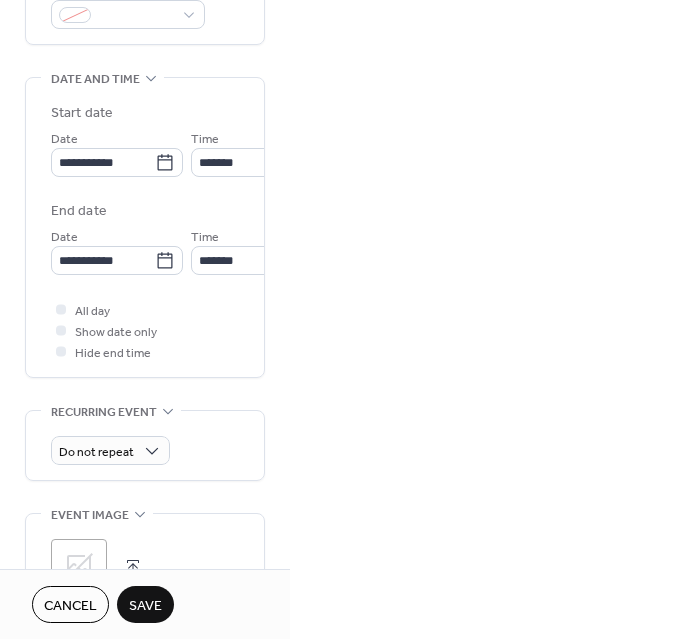 click on "Save" at bounding box center [145, 606] 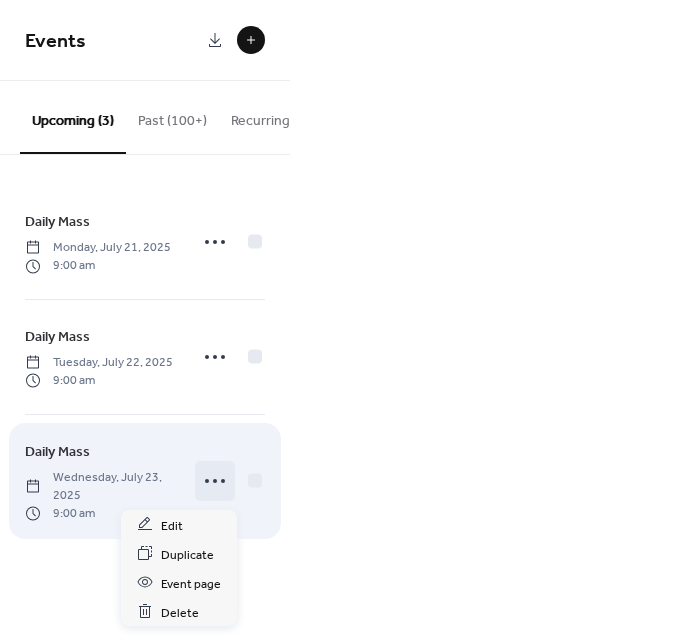 click 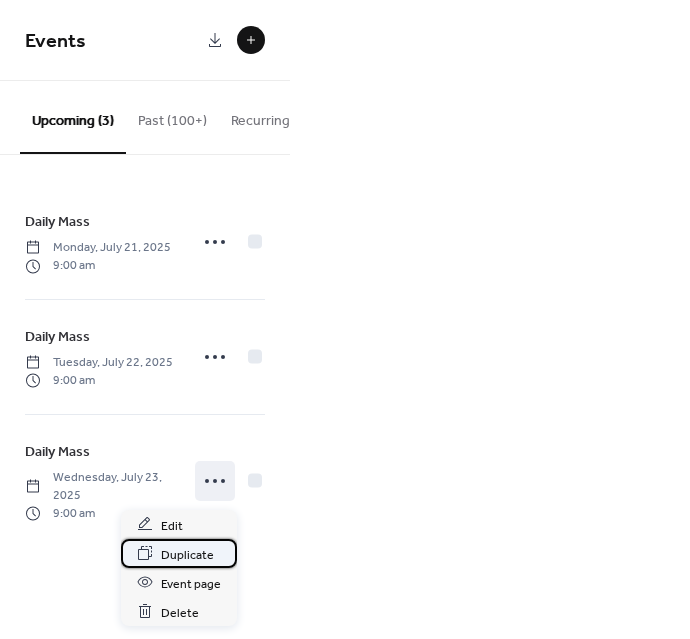 click on "Duplicate" at bounding box center (187, 554) 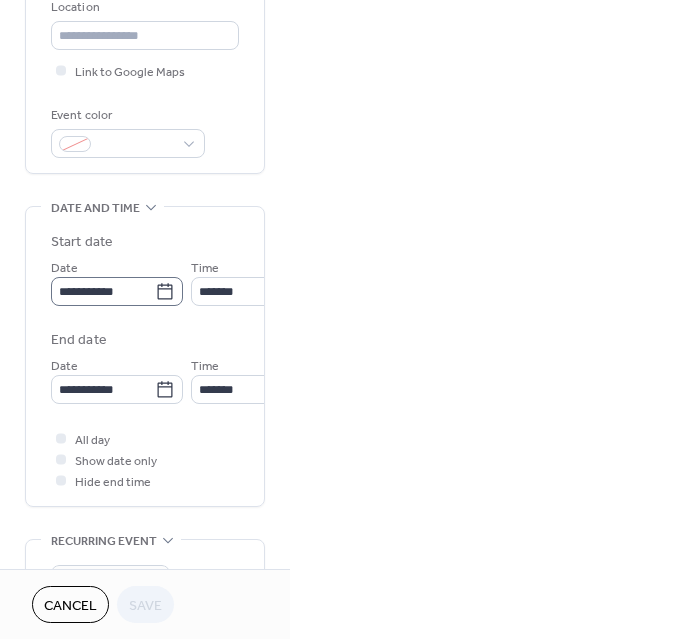 scroll, scrollTop: 434, scrollLeft: 0, axis: vertical 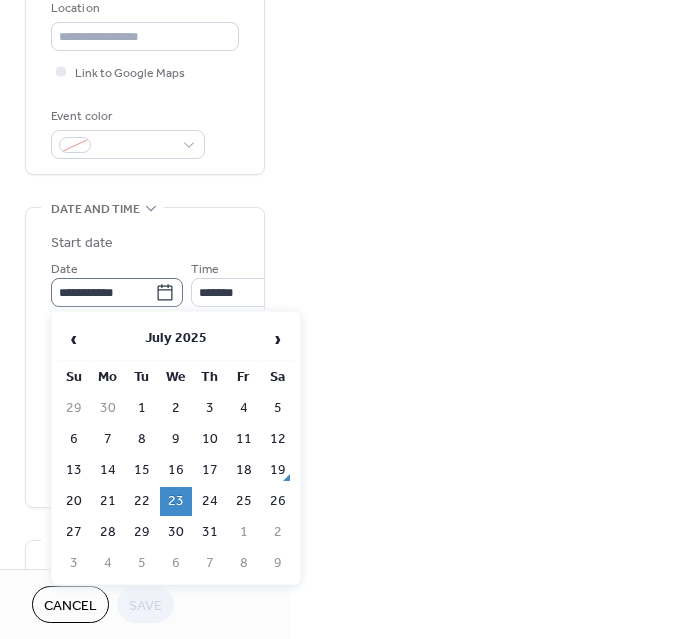 click 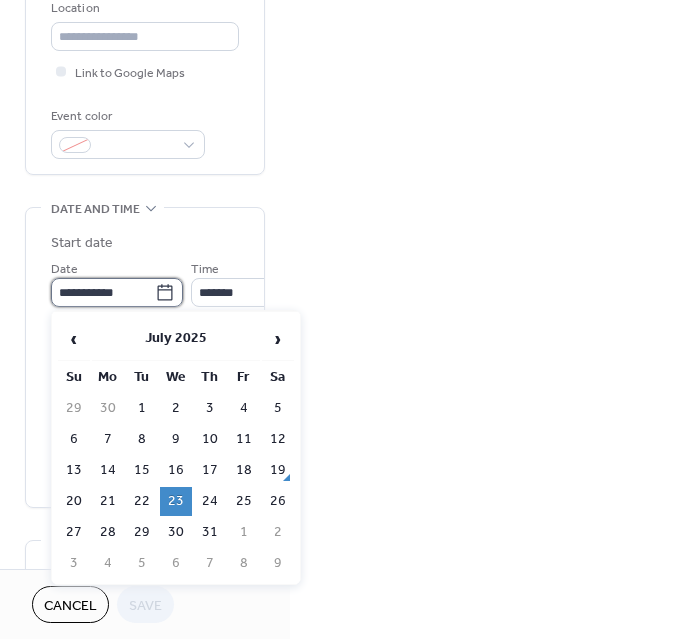 click on "**********" at bounding box center (103, 292) 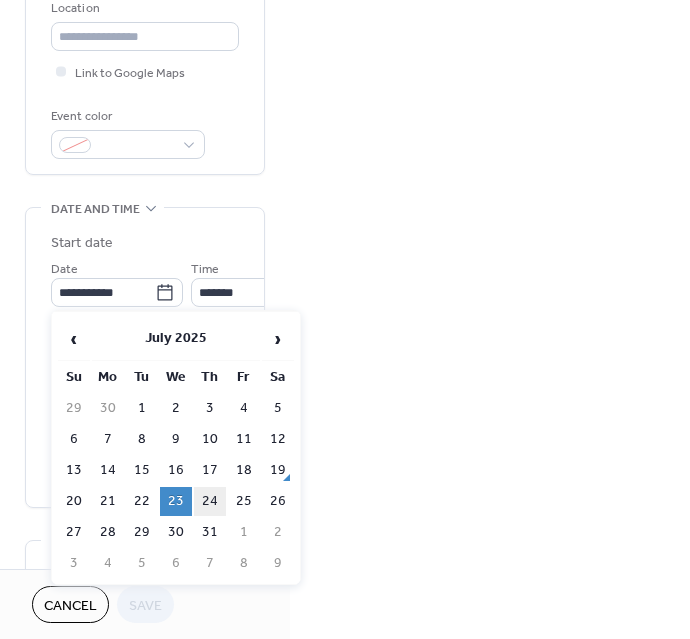 click on "24" at bounding box center [210, 501] 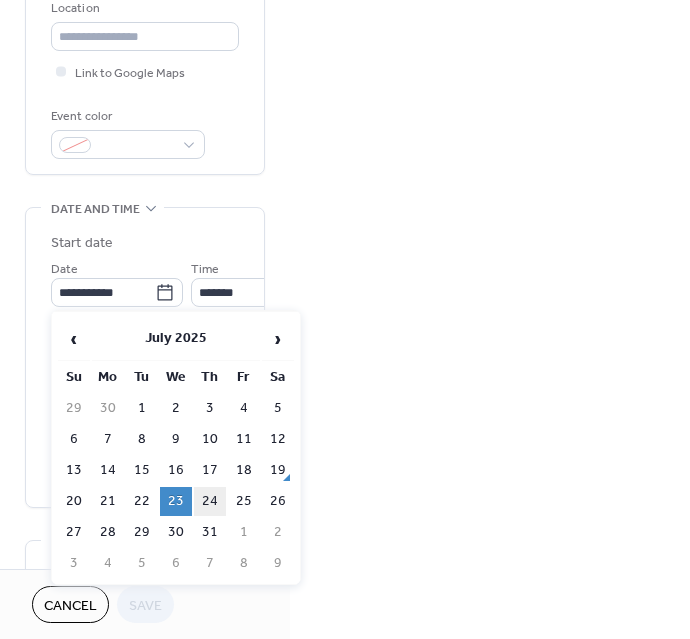 type on "**********" 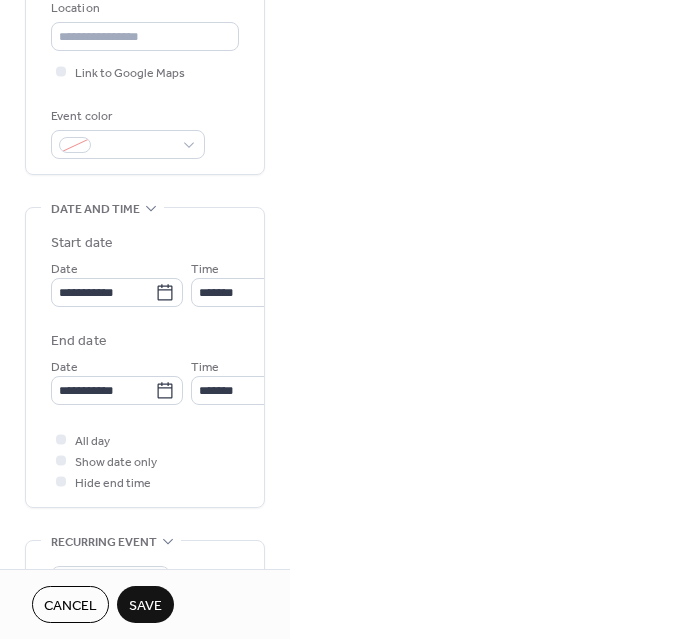 click on "Save" at bounding box center [145, 606] 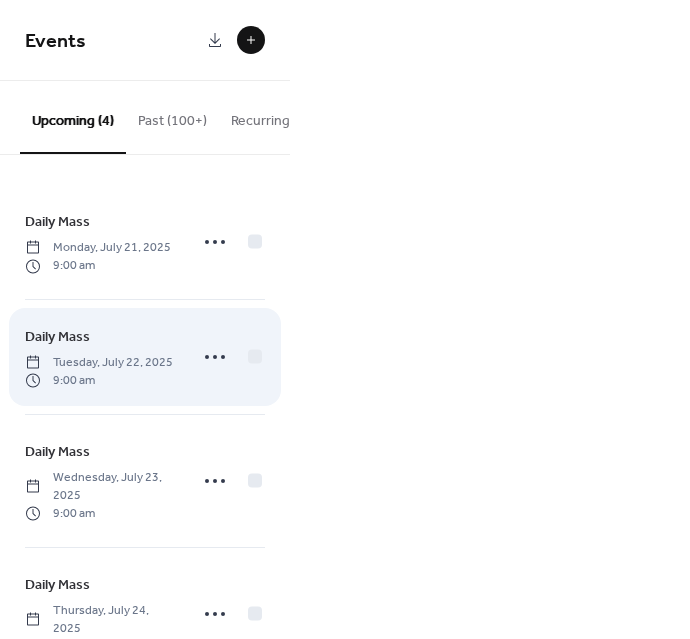 scroll, scrollTop: 94, scrollLeft: 0, axis: vertical 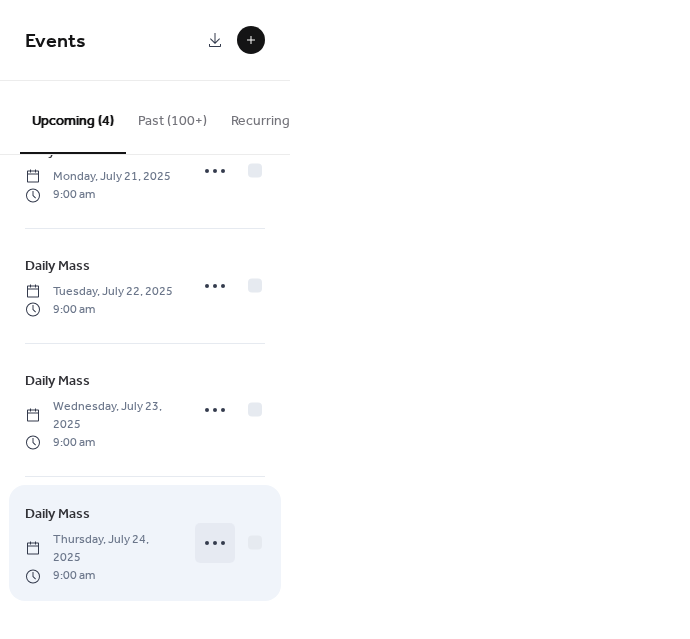click 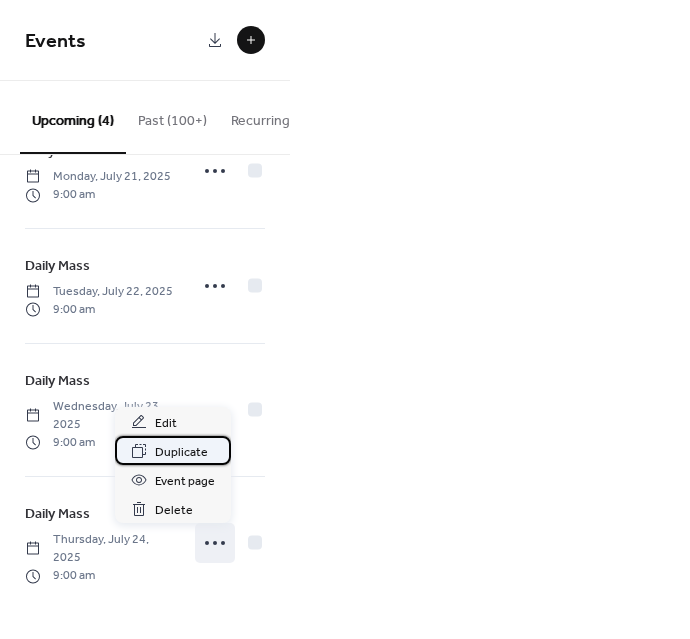 click on "Duplicate" at bounding box center [181, 452] 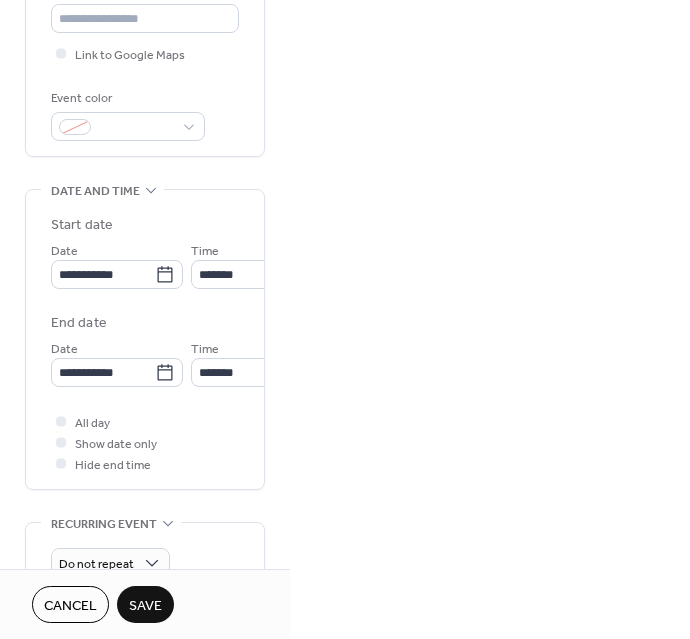 scroll, scrollTop: 458, scrollLeft: 0, axis: vertical 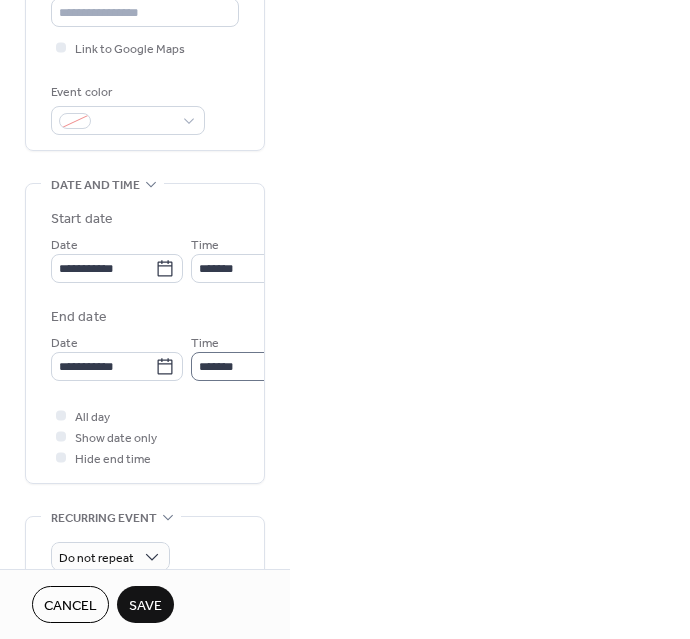 type on "**********" 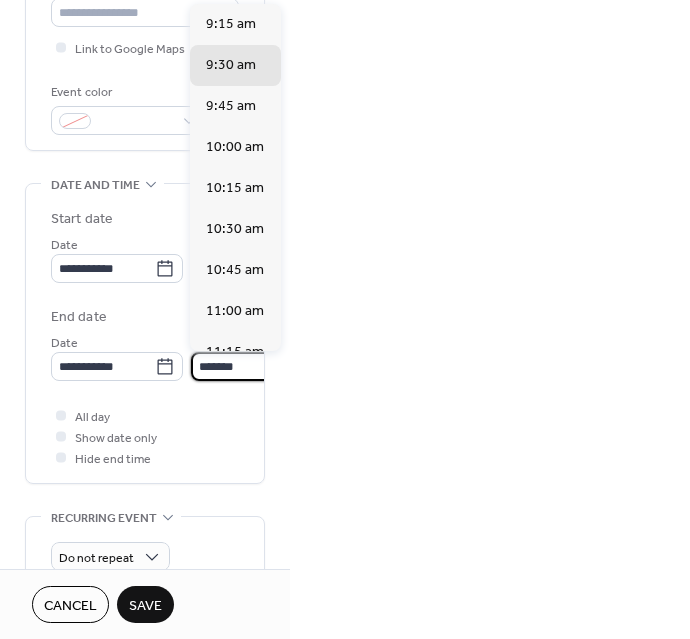 click on "*******" at bounding box center (246, 366) 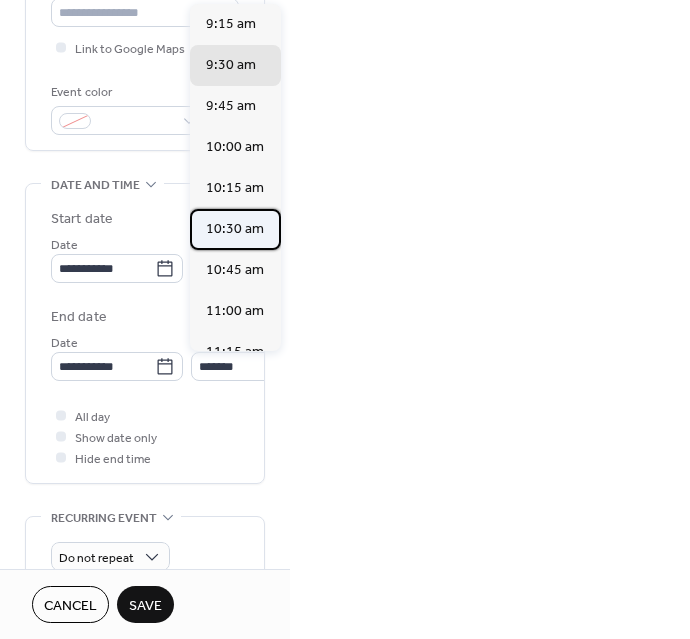 click on "10:30 am" at bounding box center (235, 229) 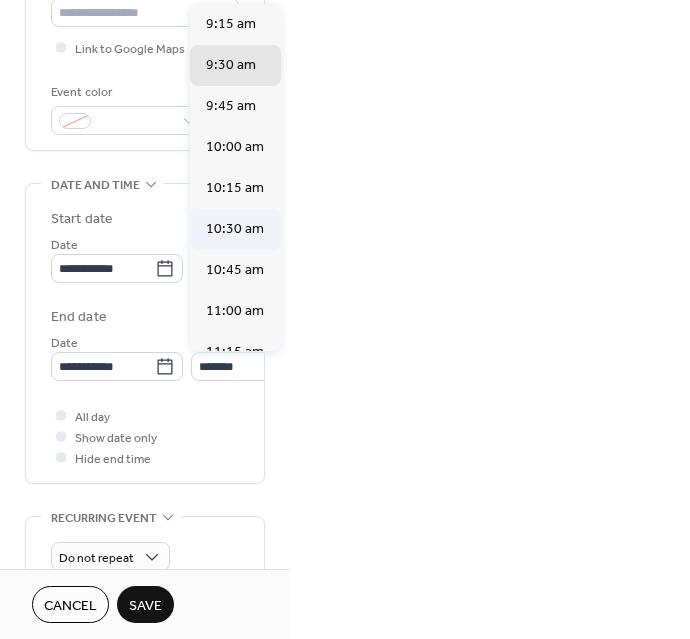 type on "********" 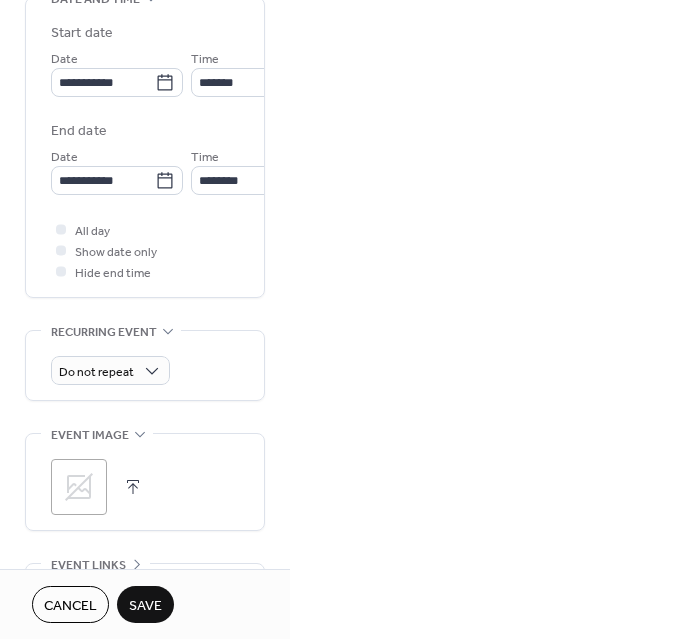 scroll, scrollTop: 648, scrollLeft: 0, axis: vertical 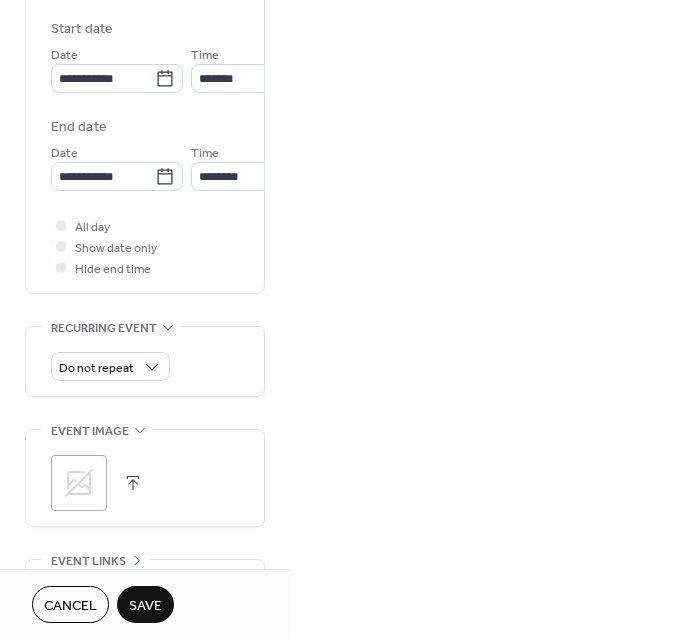 click on "Save" at bounding box center [145, 606] 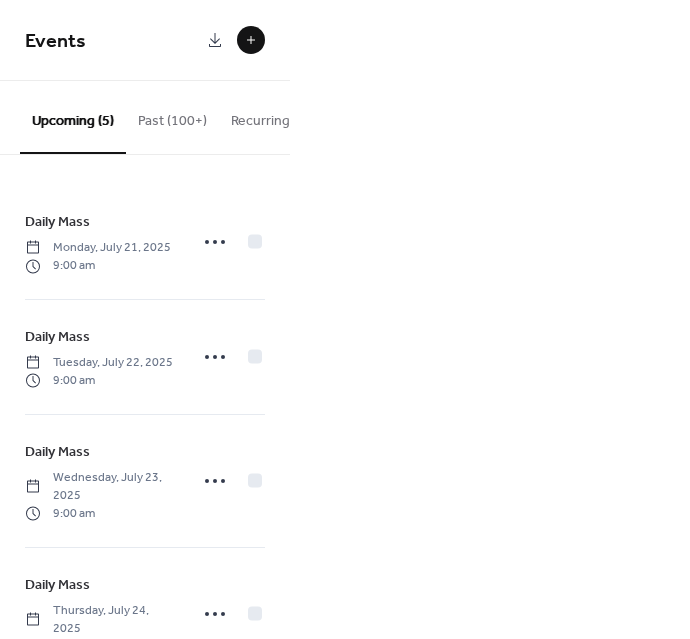 scroll, scrollTop: 228, scrollLeft: 0, axis: vertical 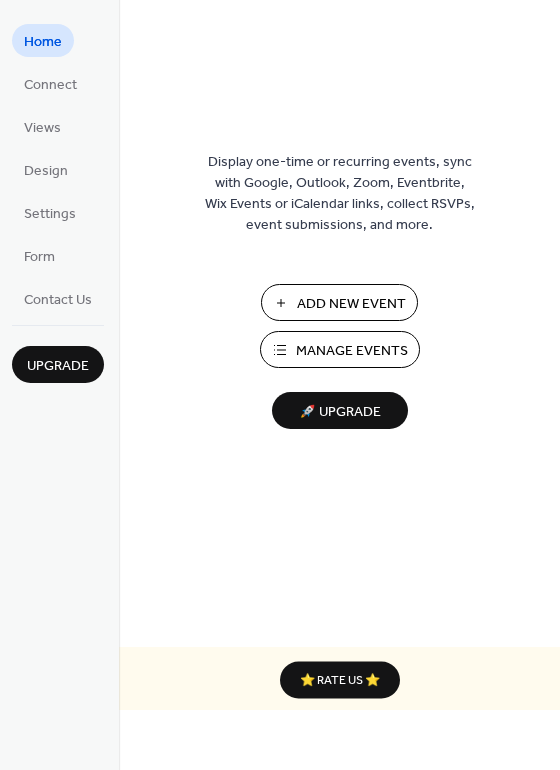 click on "Manage Events" at bounding box center (352, 351) 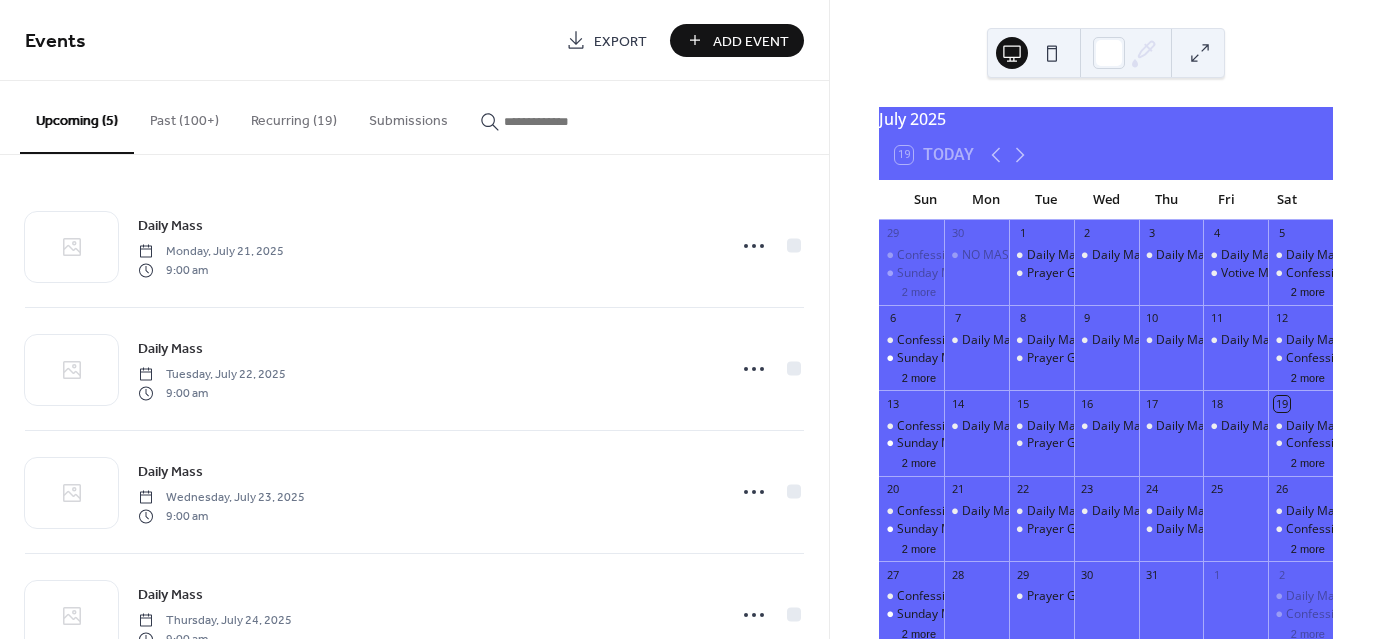 scroll, scrollTop: 0, scrollLeft: 0, axis: both 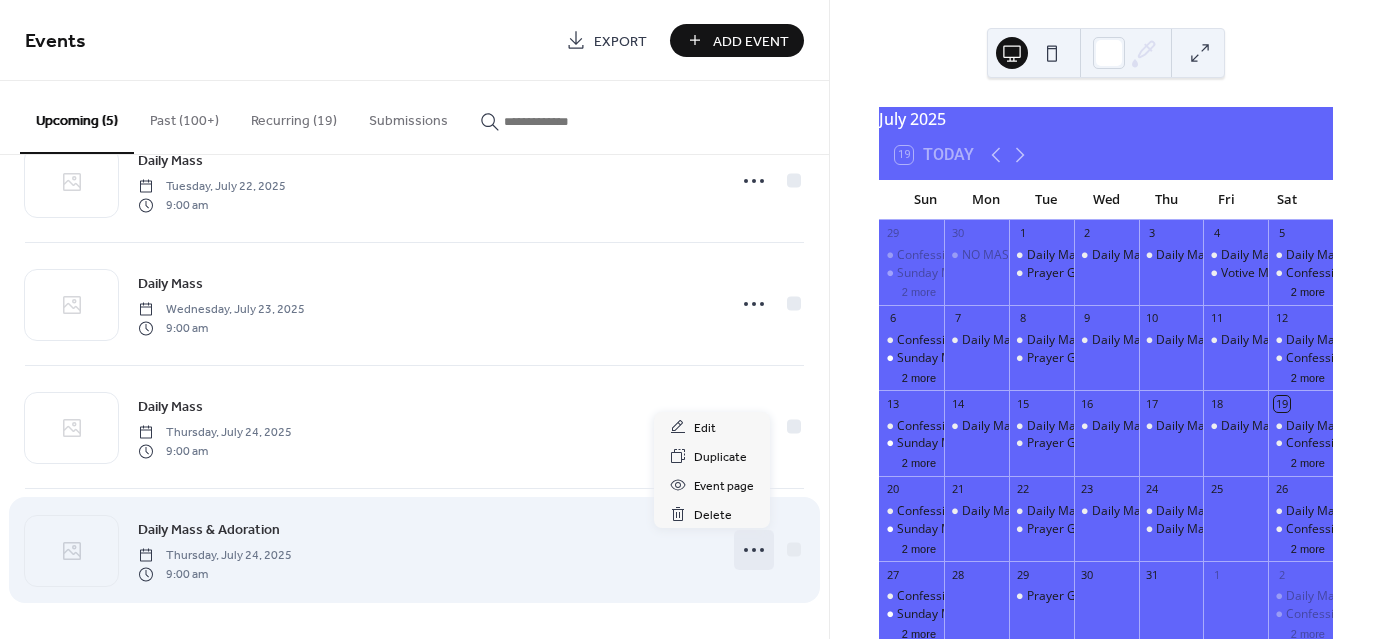 click 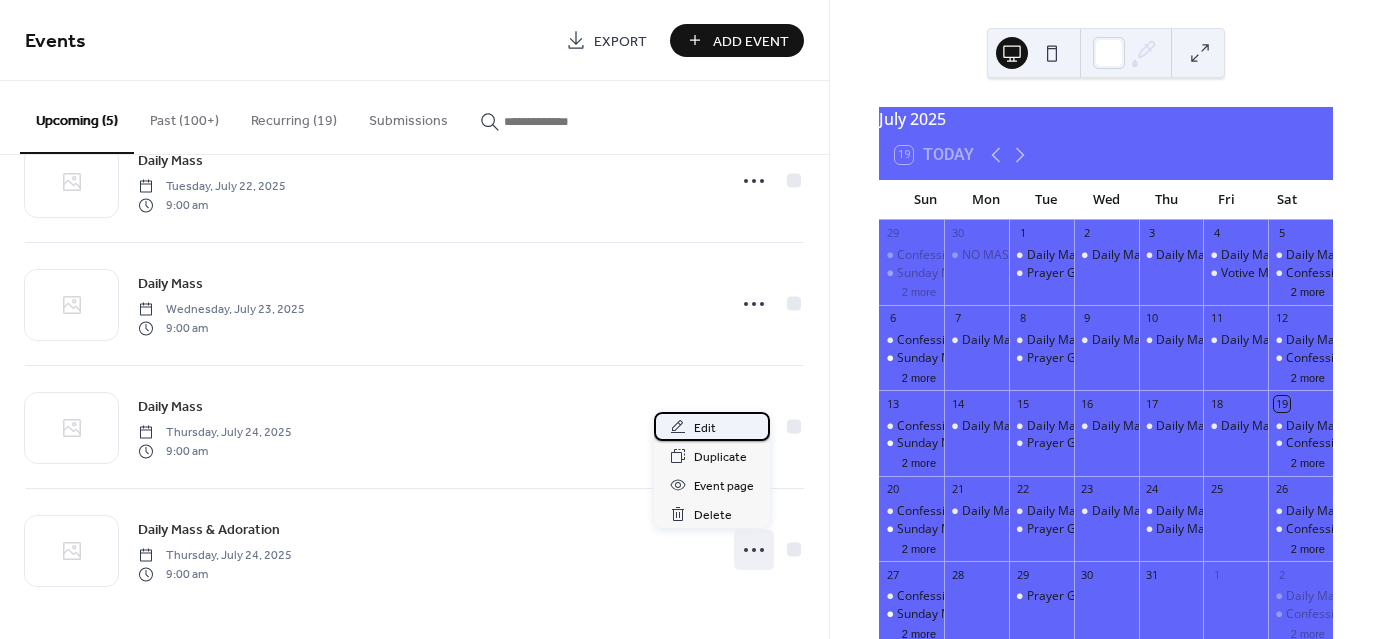 click on "Edit" at bounding box center [712, 426] 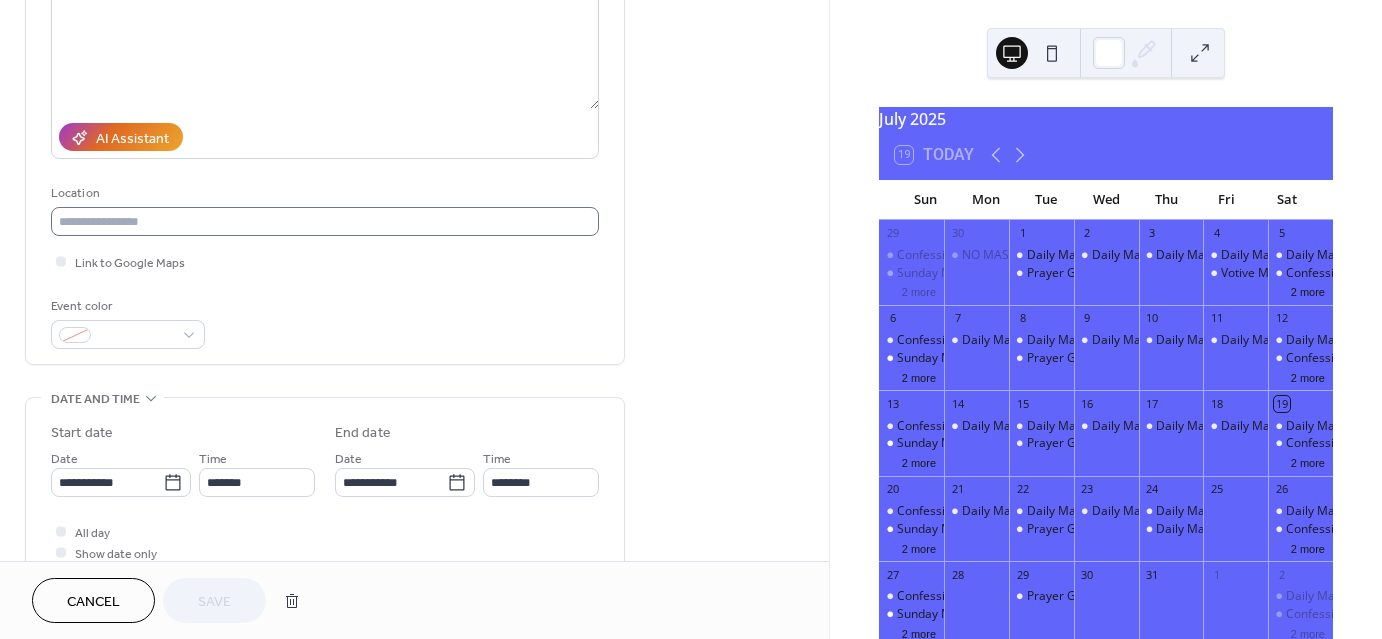 scroll, scrollTop: 256, scrollLeft: 0, axis: vertical 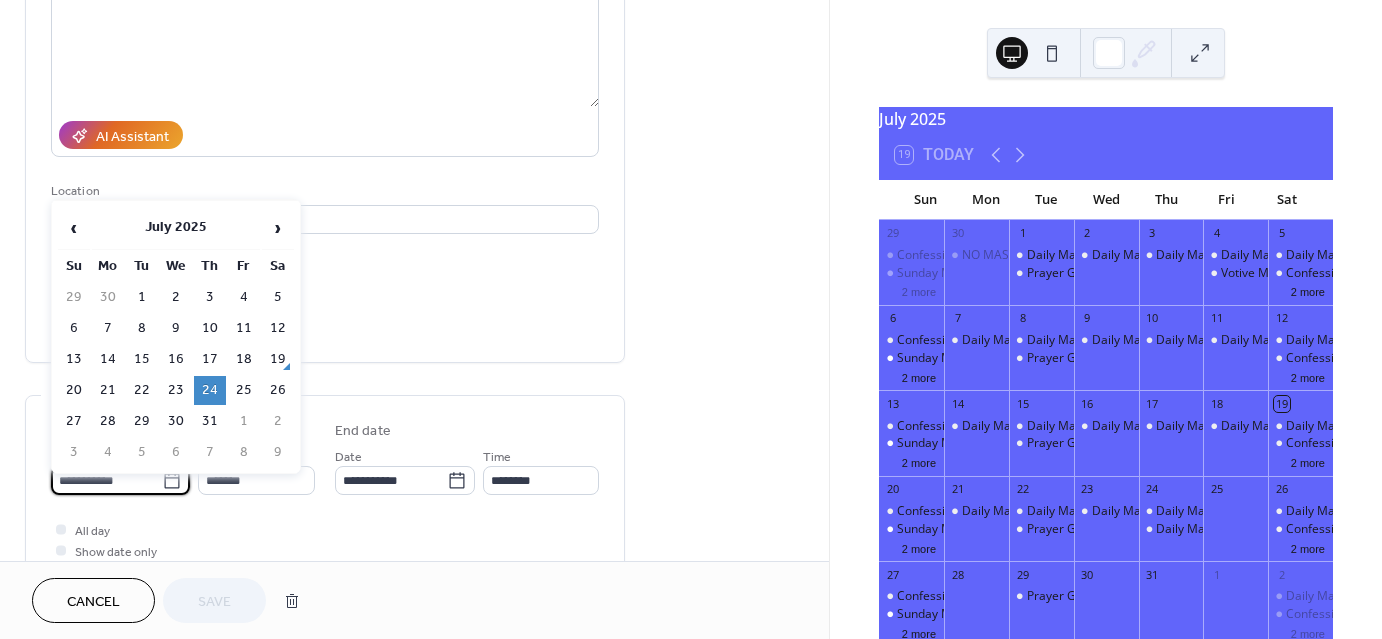 click on "**********" at bounding box center (106, 480) 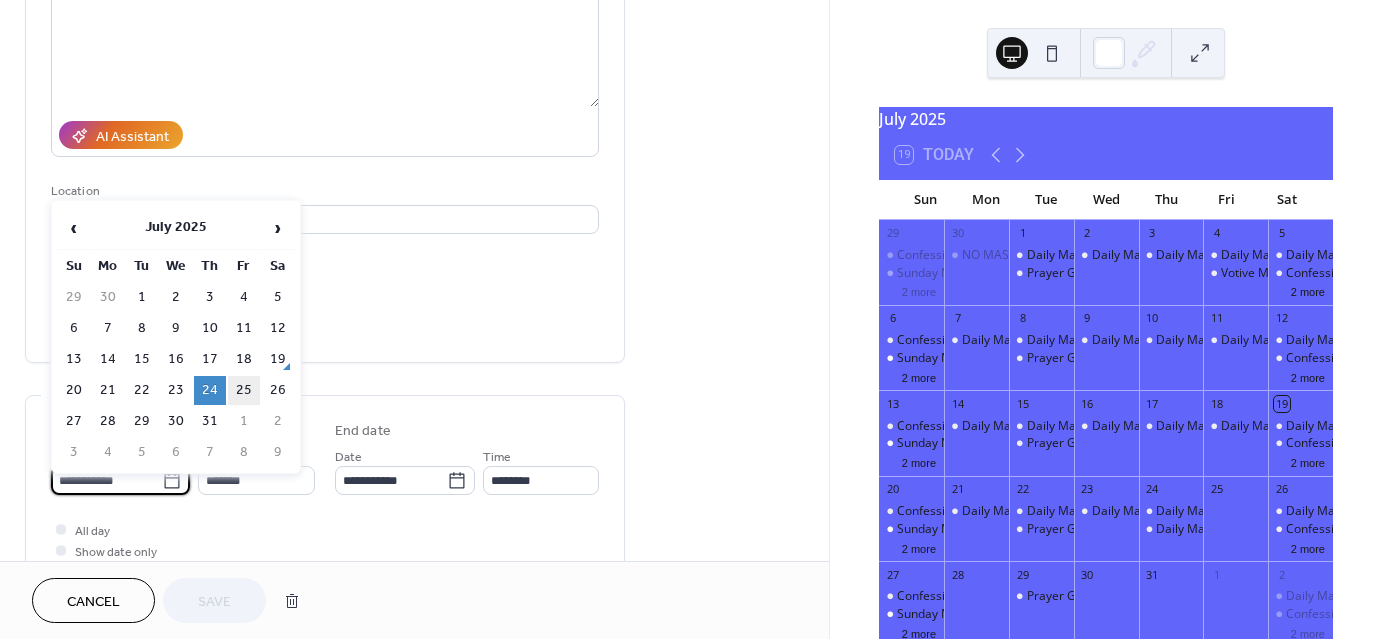 click on "25" at bounding box center [244, 390] 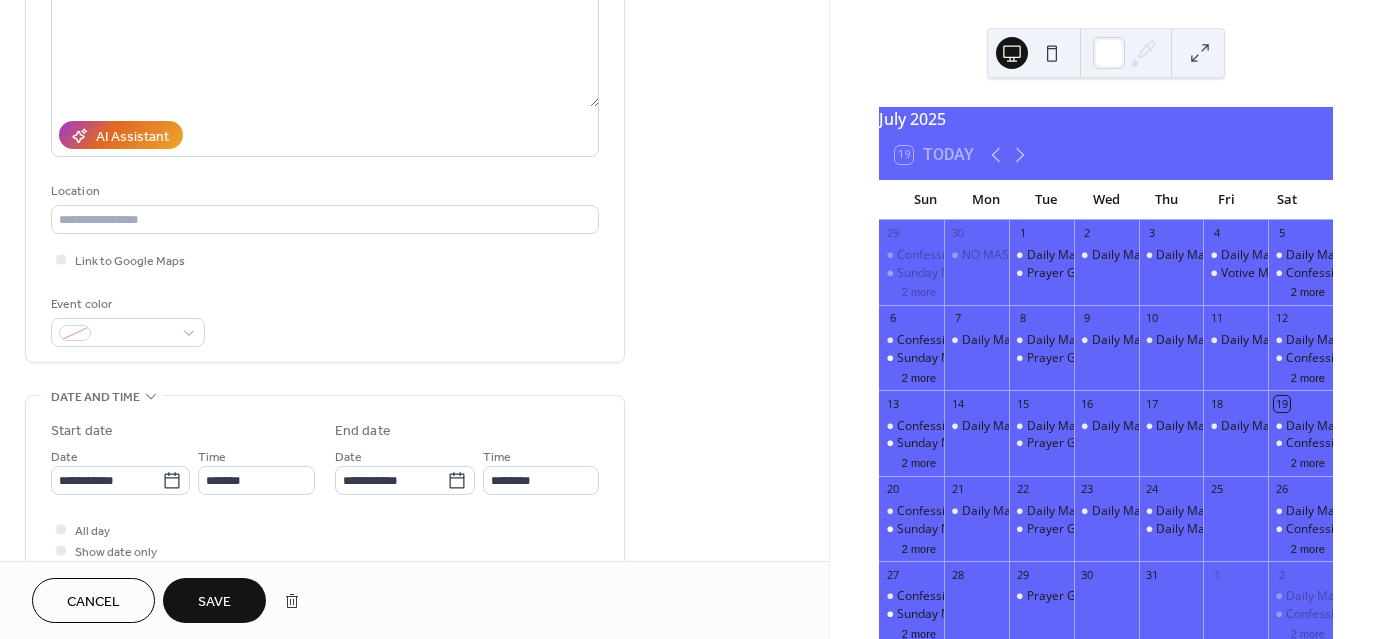 click on "Save" at bounding box center [214, 602] 